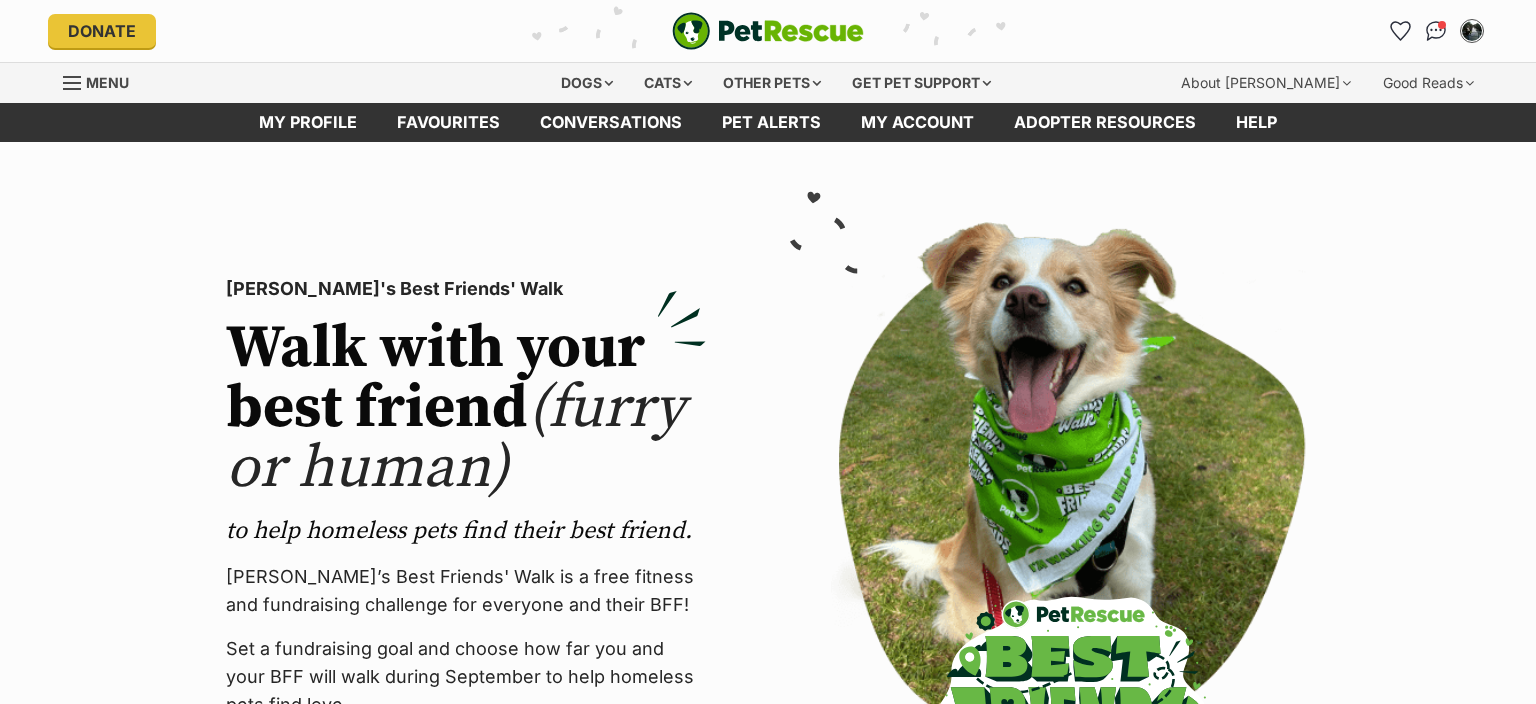 scroll, scrollTop: 0, scrollLeft: 0, axis: both 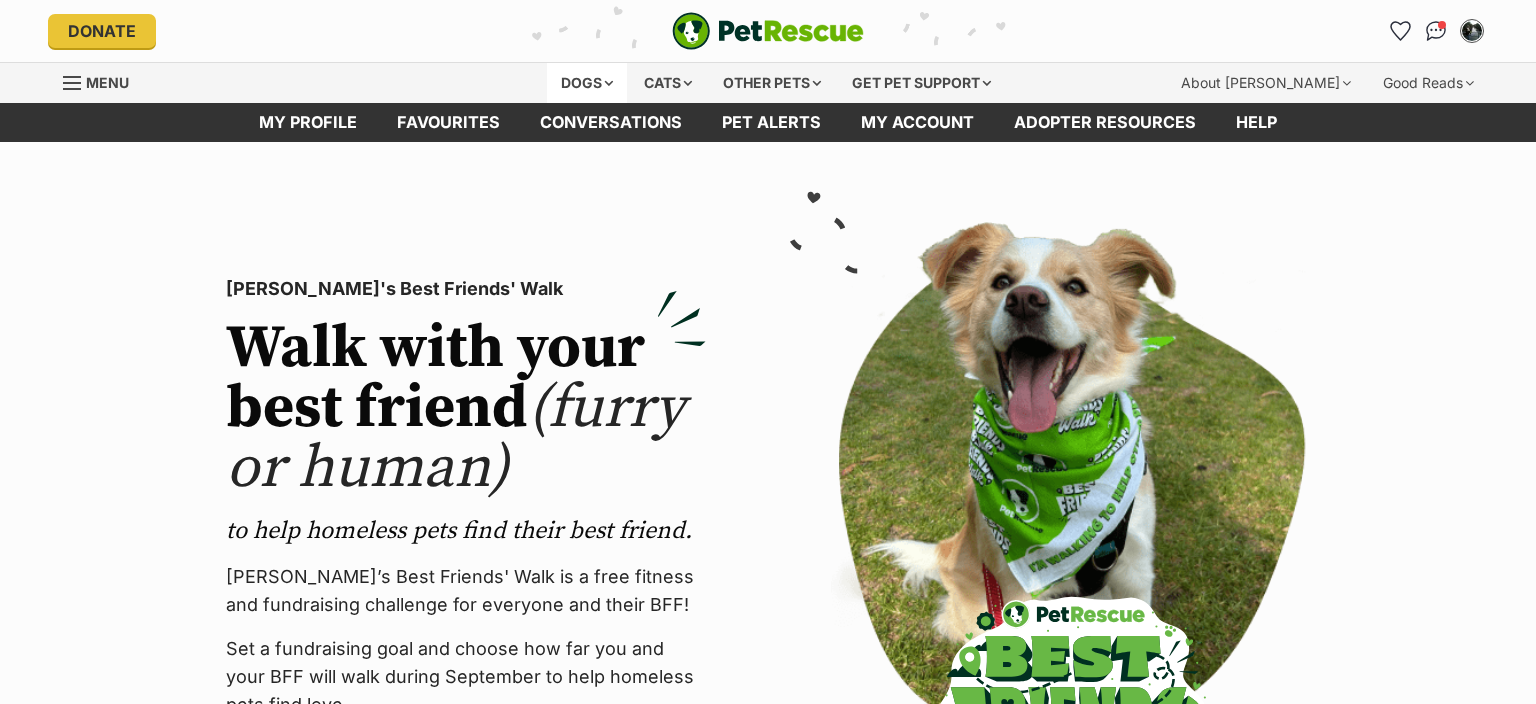 click on "Dogs" at bounding box center (587, 83) 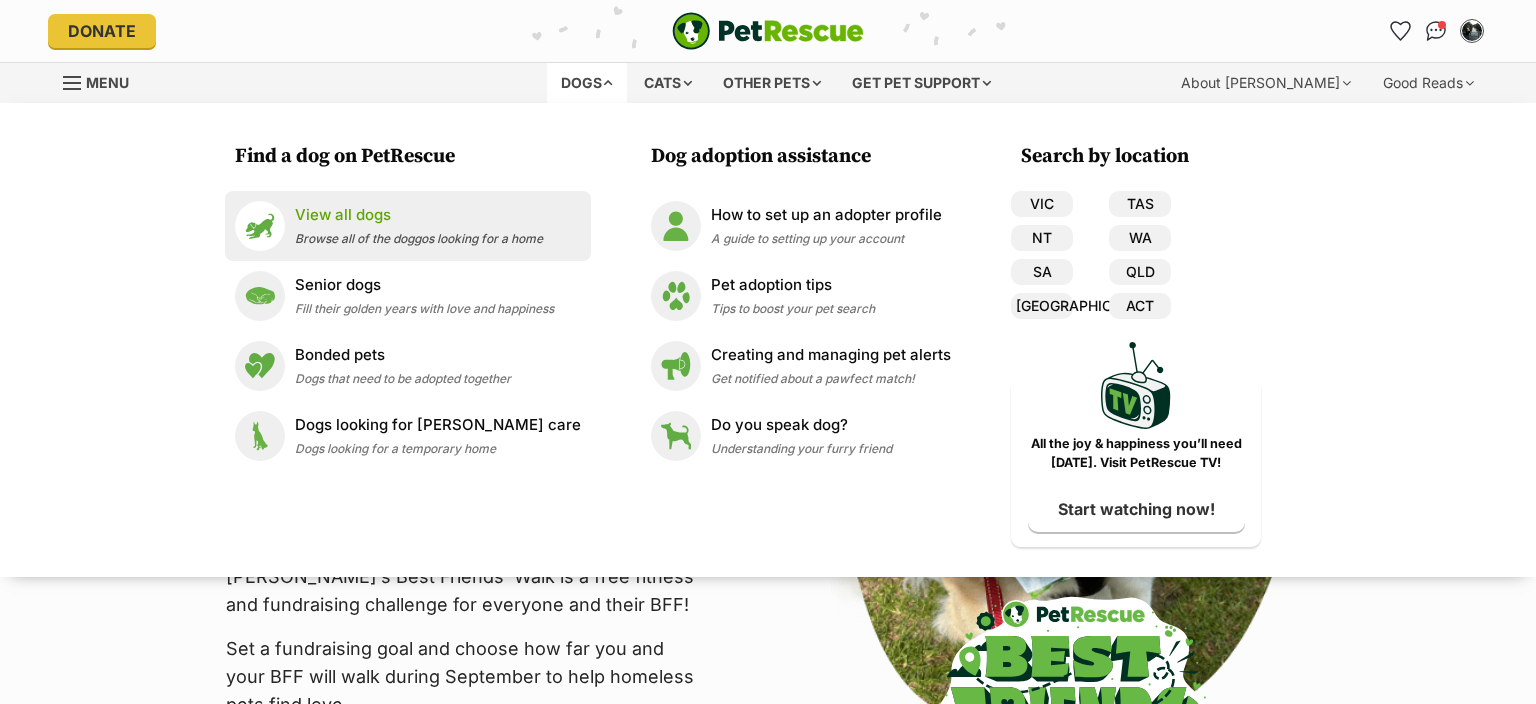click on "View all dogs" at bounding box center [419, 215] 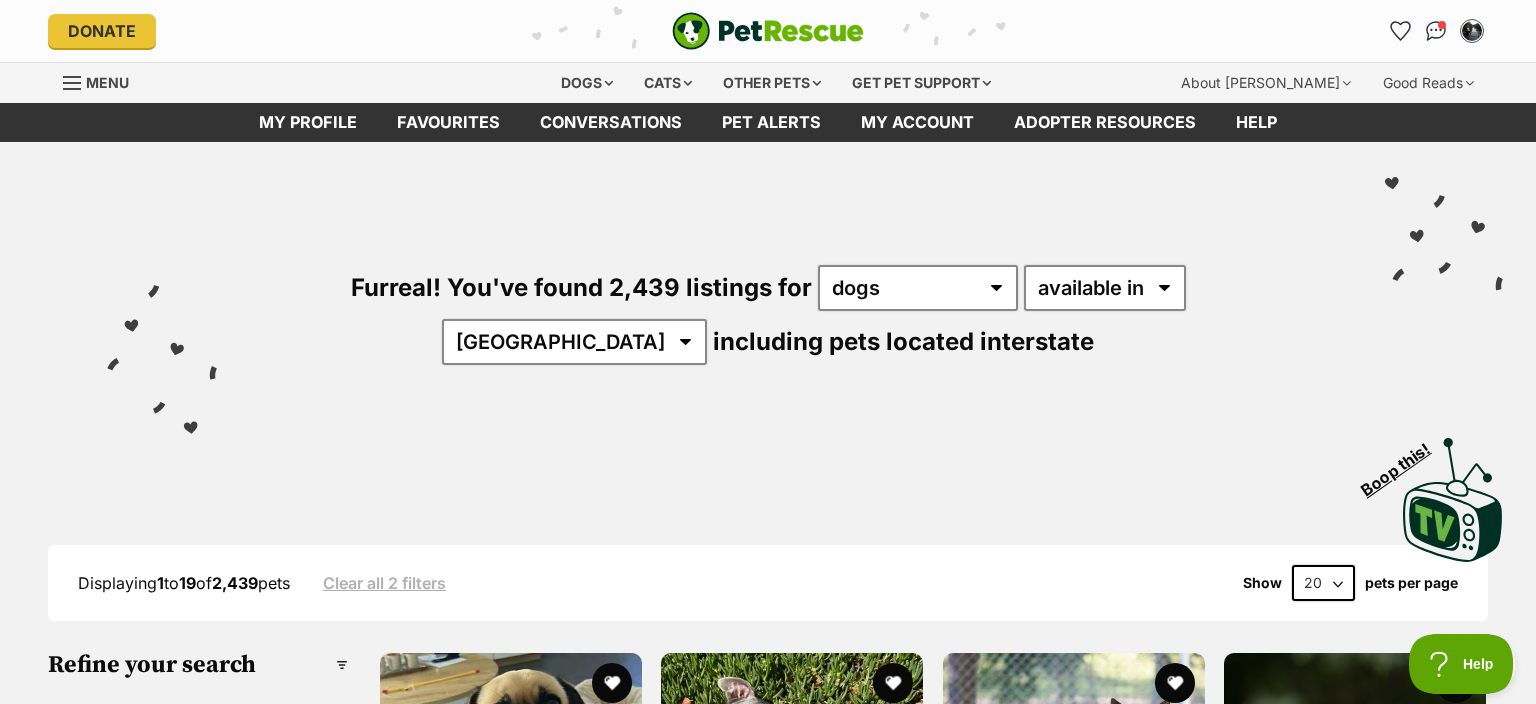 scroll, scrollTop: 0, scrollLeft: 0, axis: both 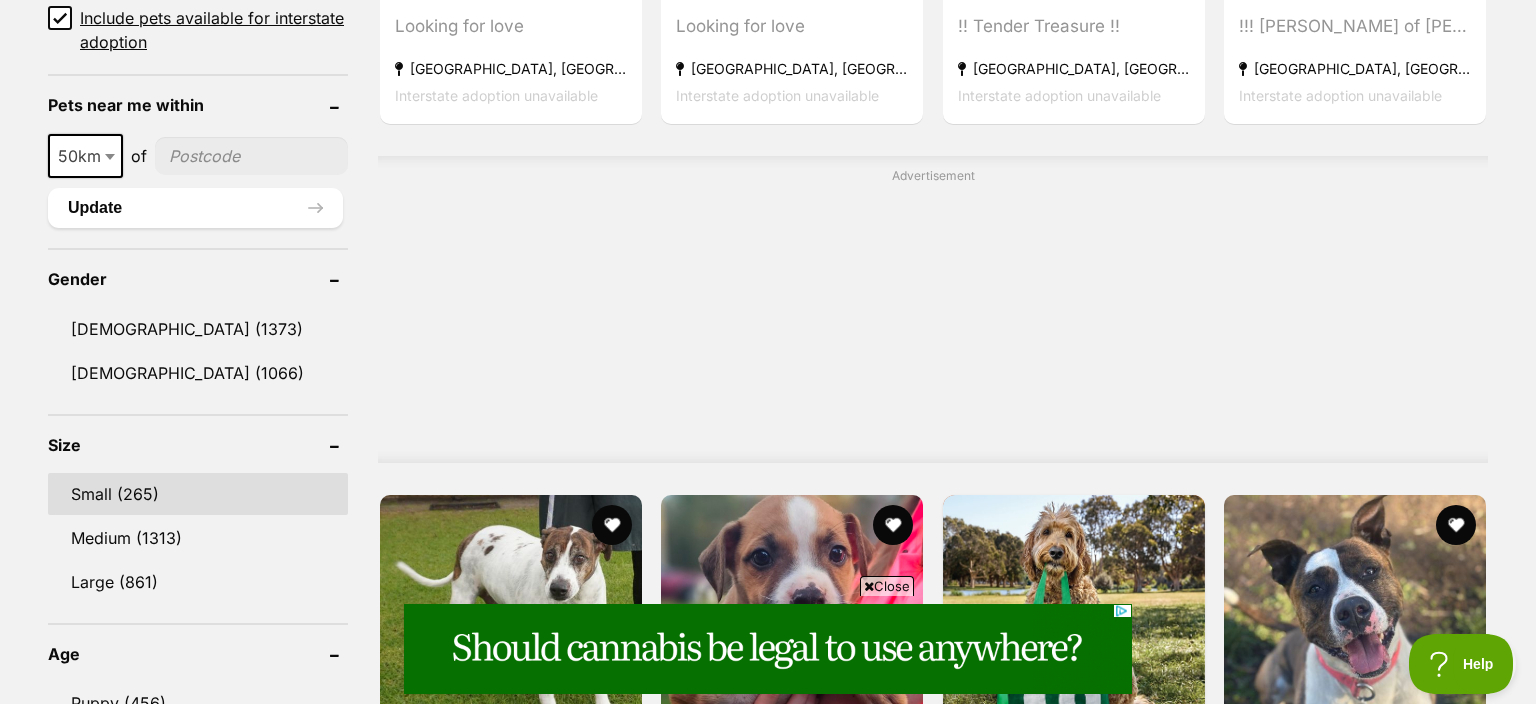 click on "Small (265)" at bounding box center (198, 494) 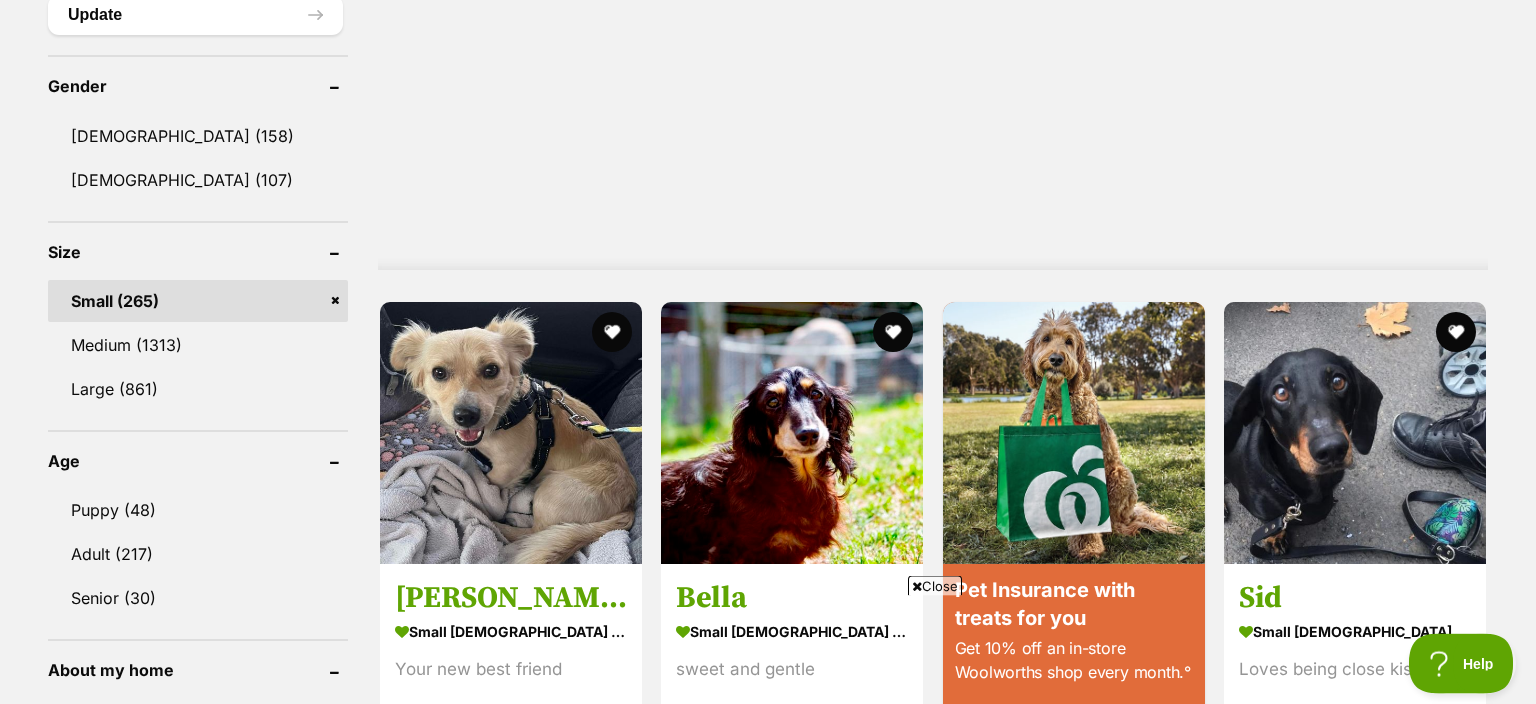 scroll, scrollTop: 1689, scrollLeft: 0, axis: vertical 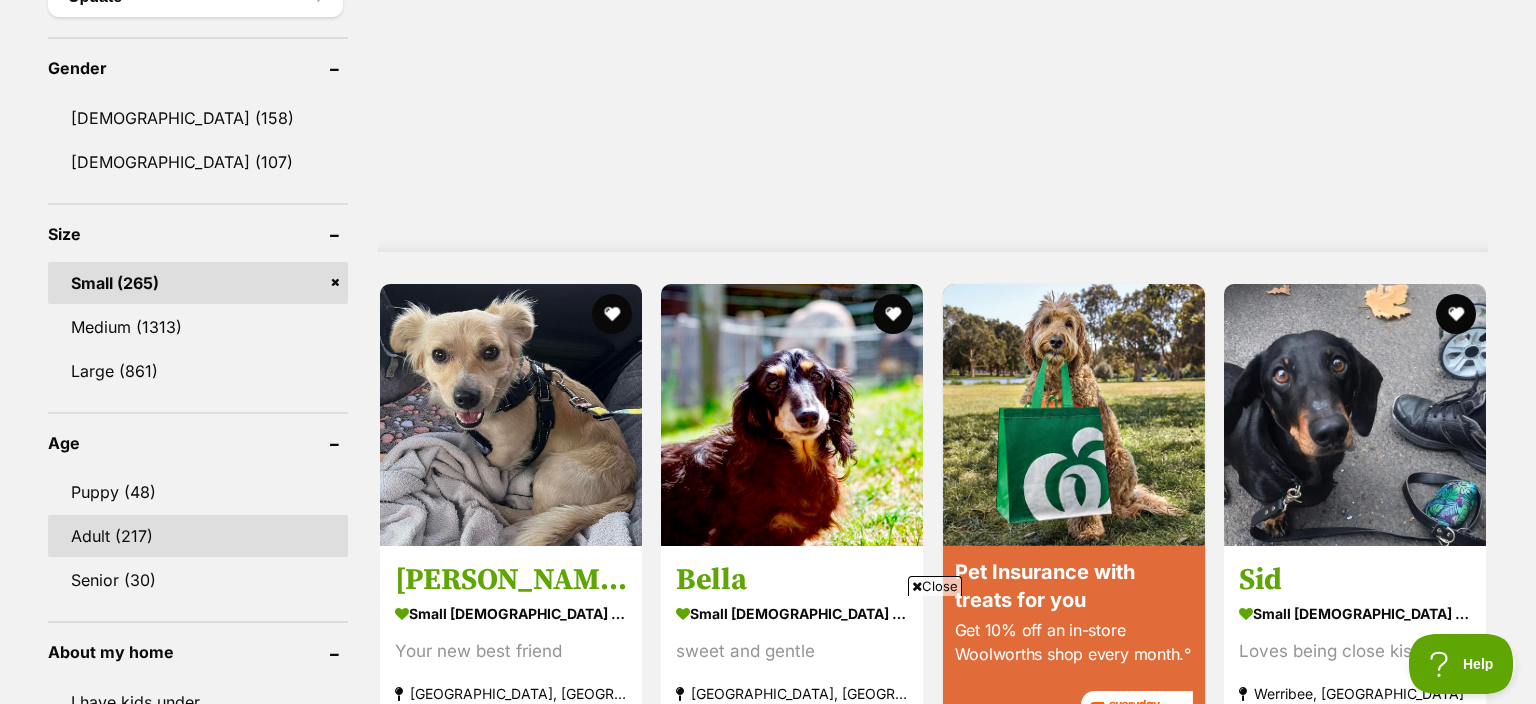 click on "Adult (217)" at bounding box center [198, 536] 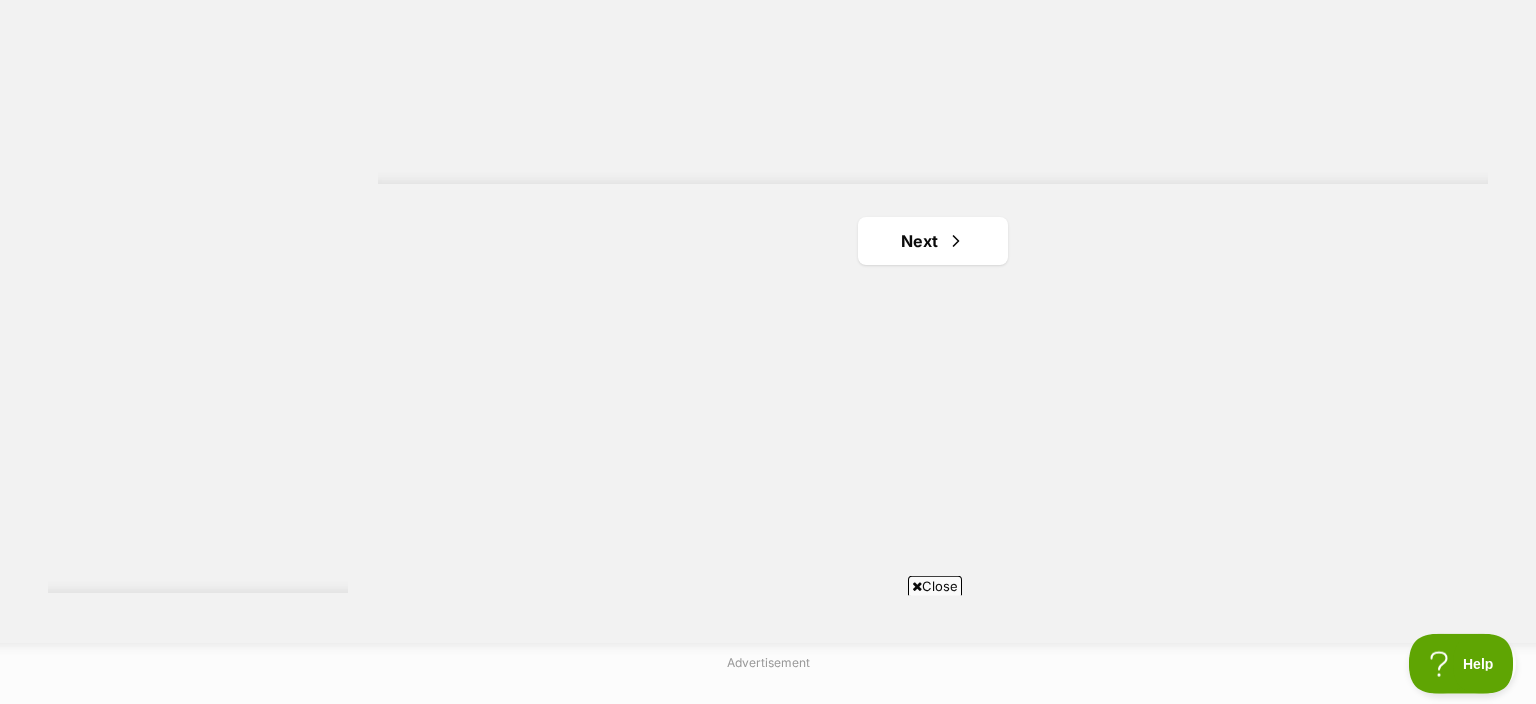 scroll, scrollTop: 3590, scrollLeft: 0, axis: vertical 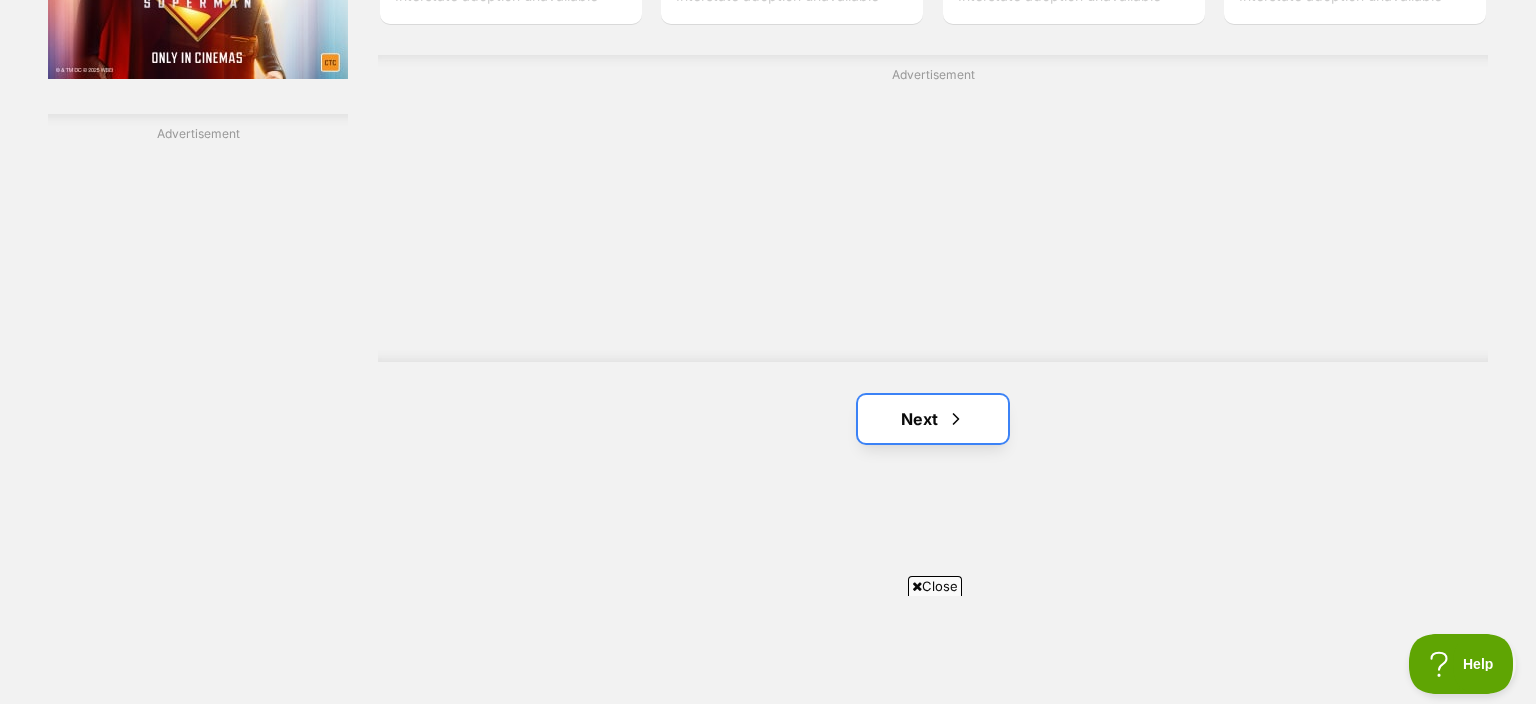 click at bounding box center [956, 419] 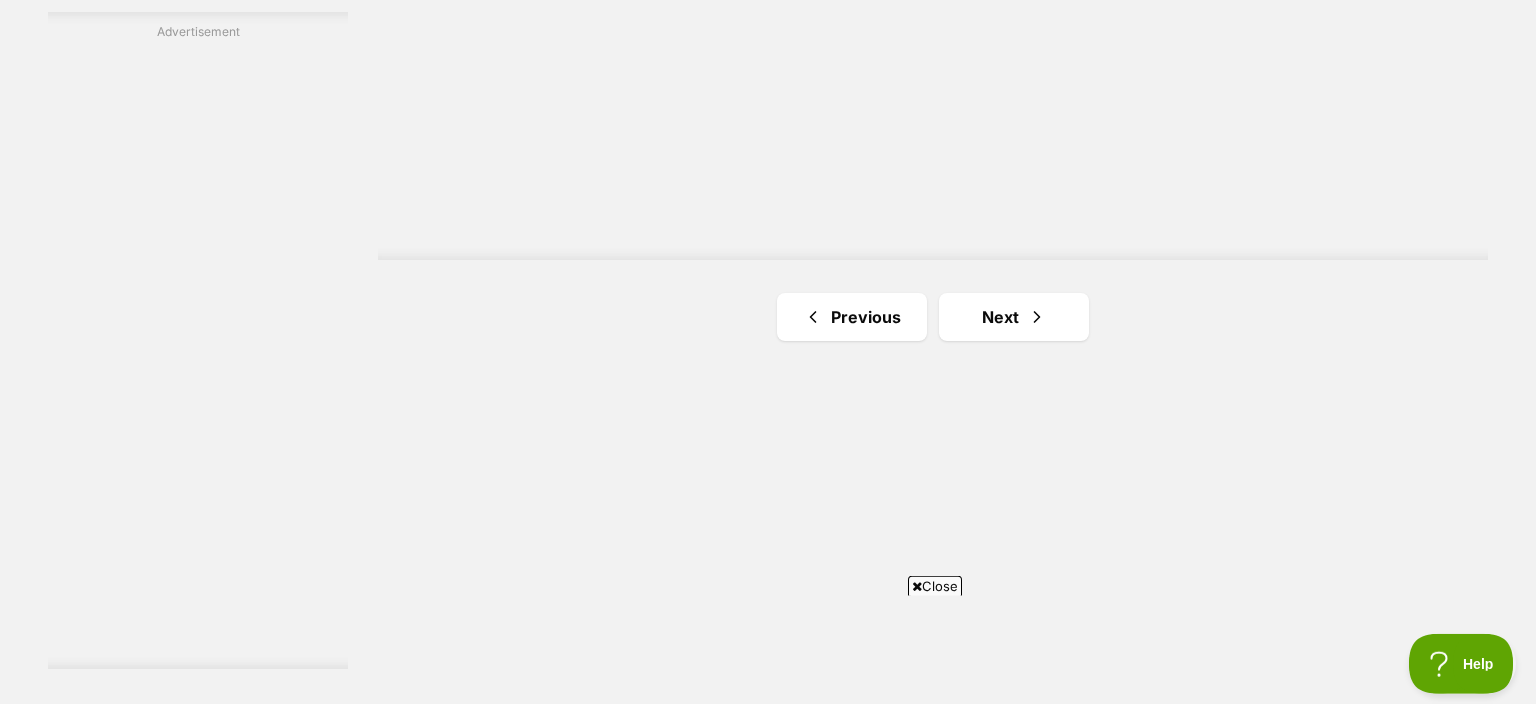 scroll, scrollTop: 3696, scrollLeft: 0, axis: vertical 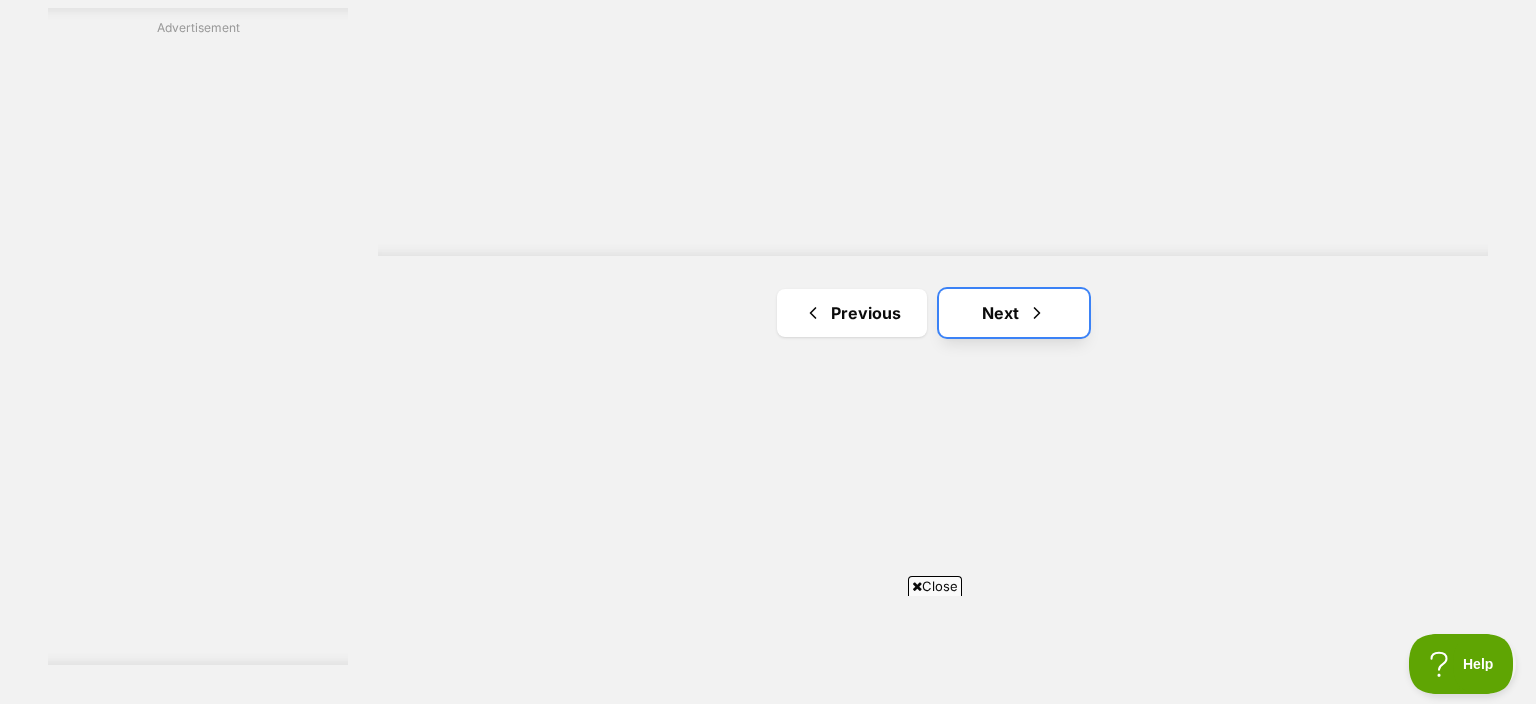 click on "Next" at bounding box center (1014, 313) 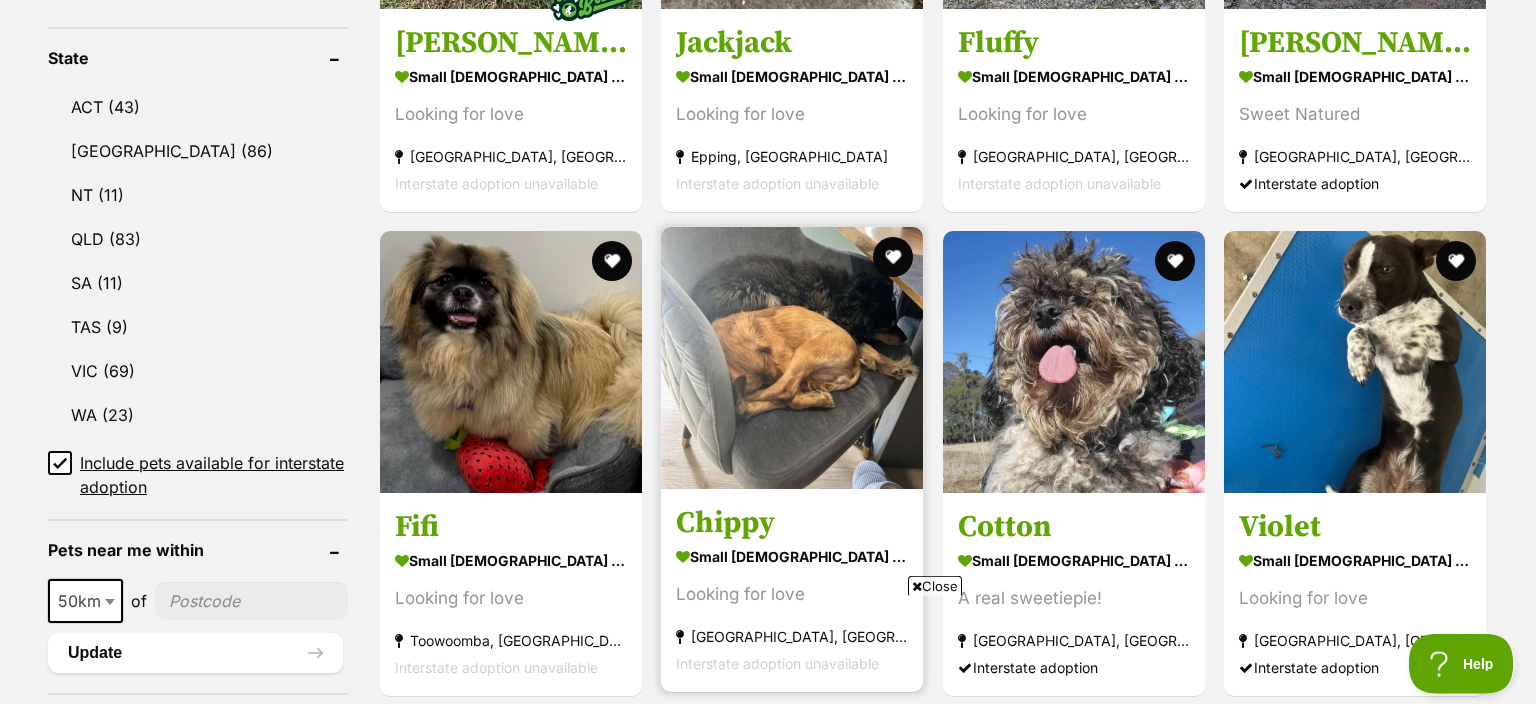scroll, scrollTop: 1267, scrollLeft: 0, axis: vertical 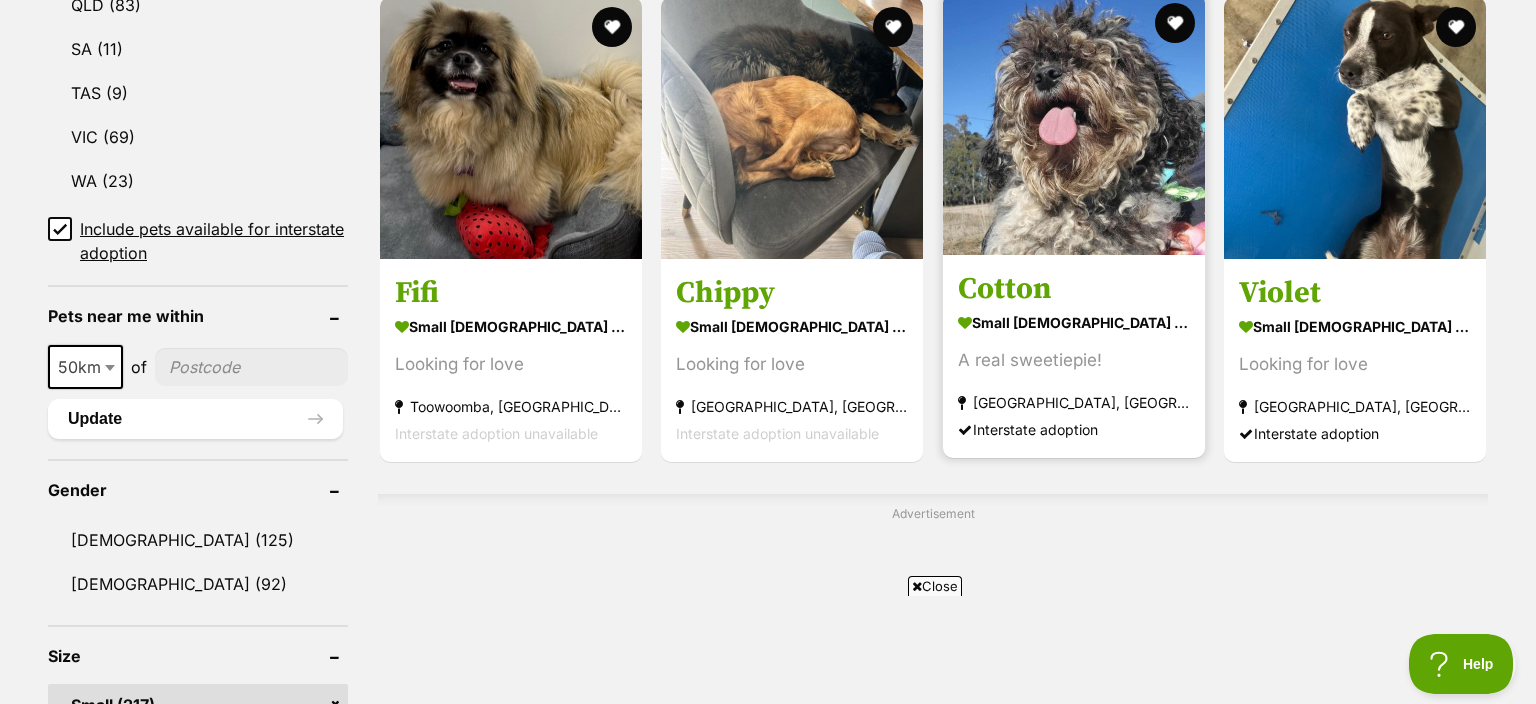 click at bounding box center [1074, 124] 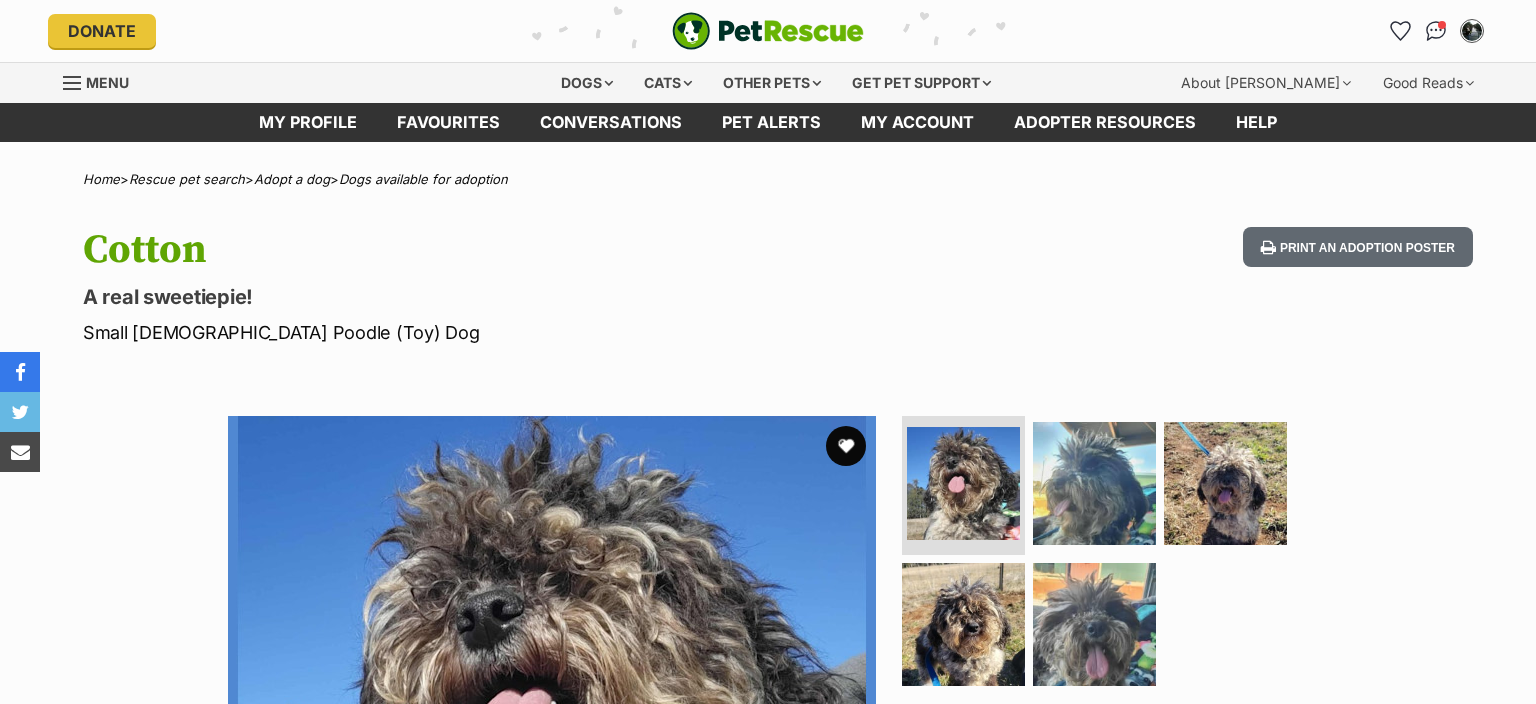 scroll, scrollTop: 0, scrollLeft: 0, axis: both 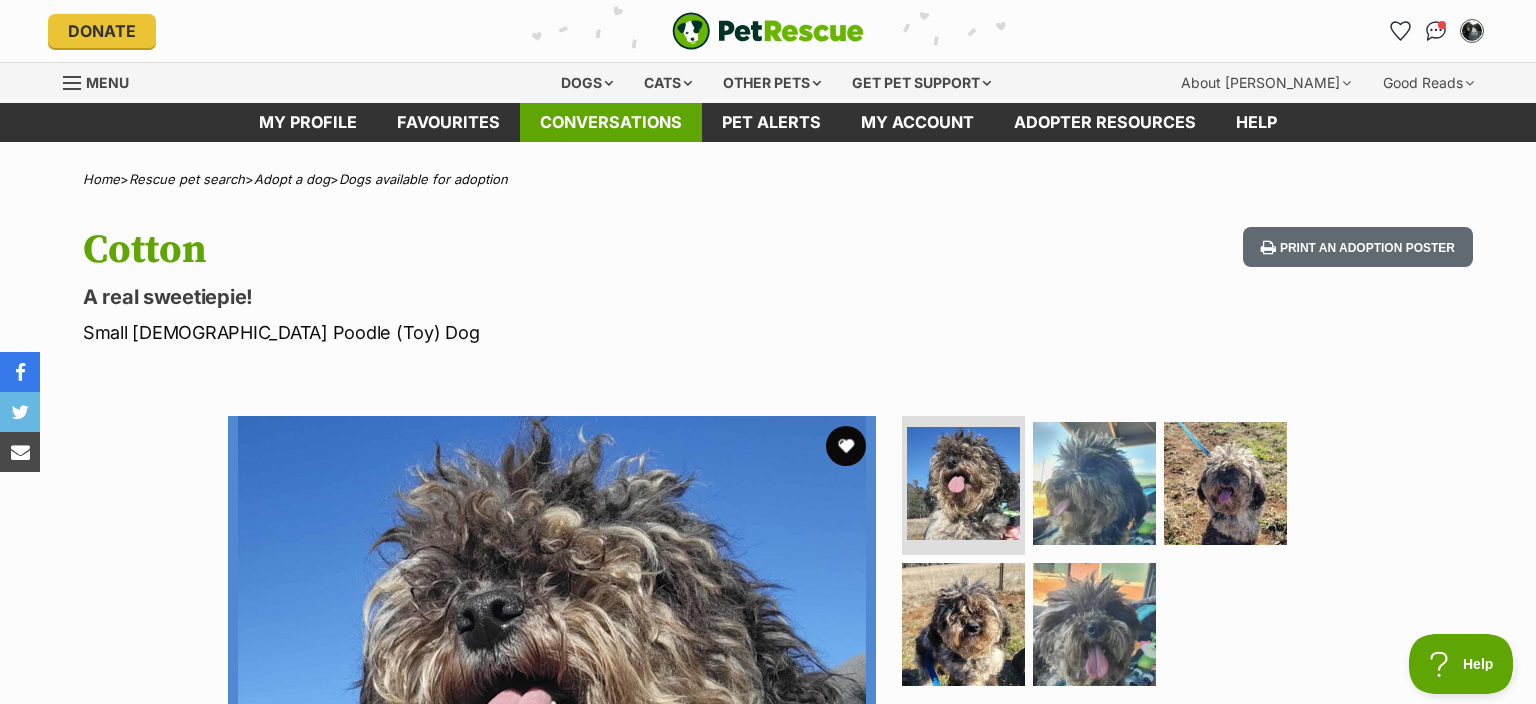 click on "Conversations" at bounding box center [611, 122] 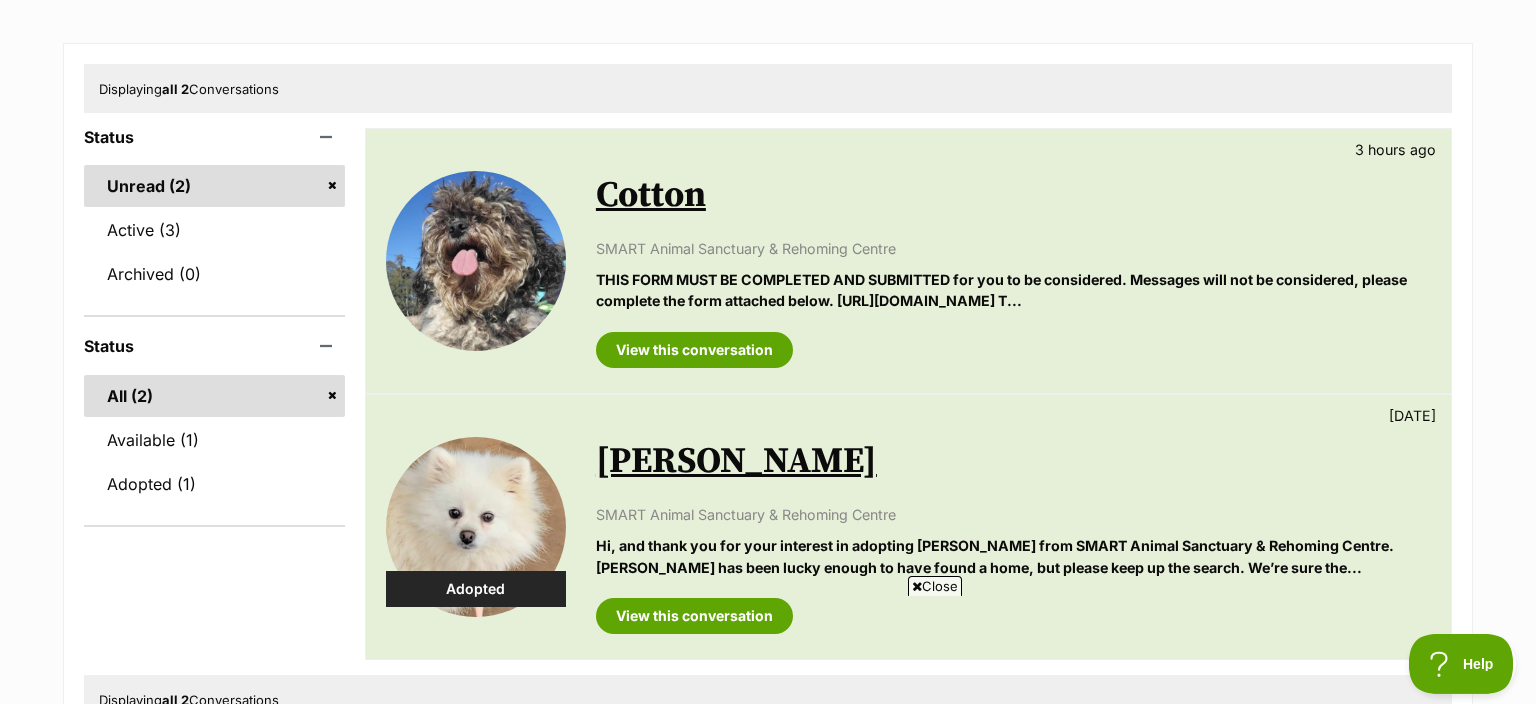scroll, scrollTop: 316, scrollLeft: 0, axis: vertical 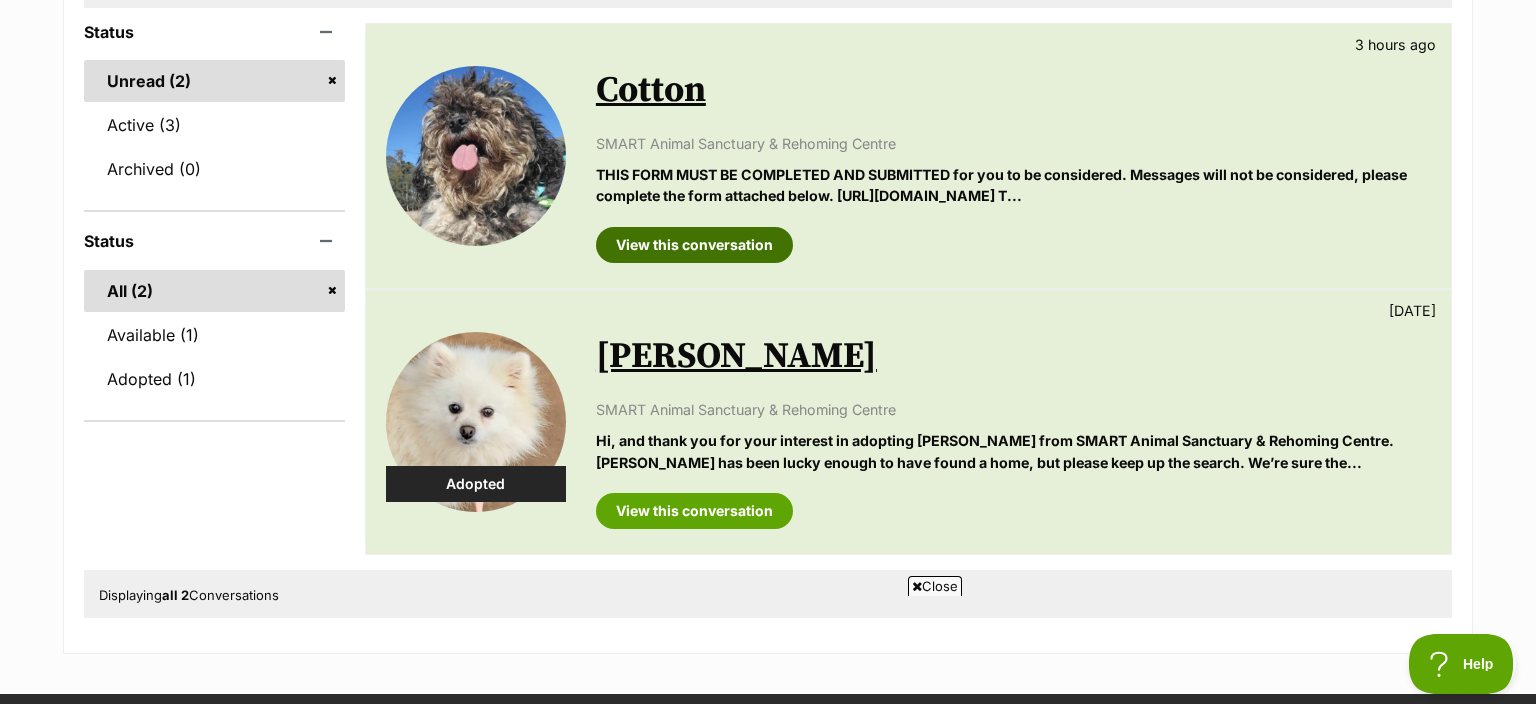 click on "View this conversation" at bounding box center [694, 245] 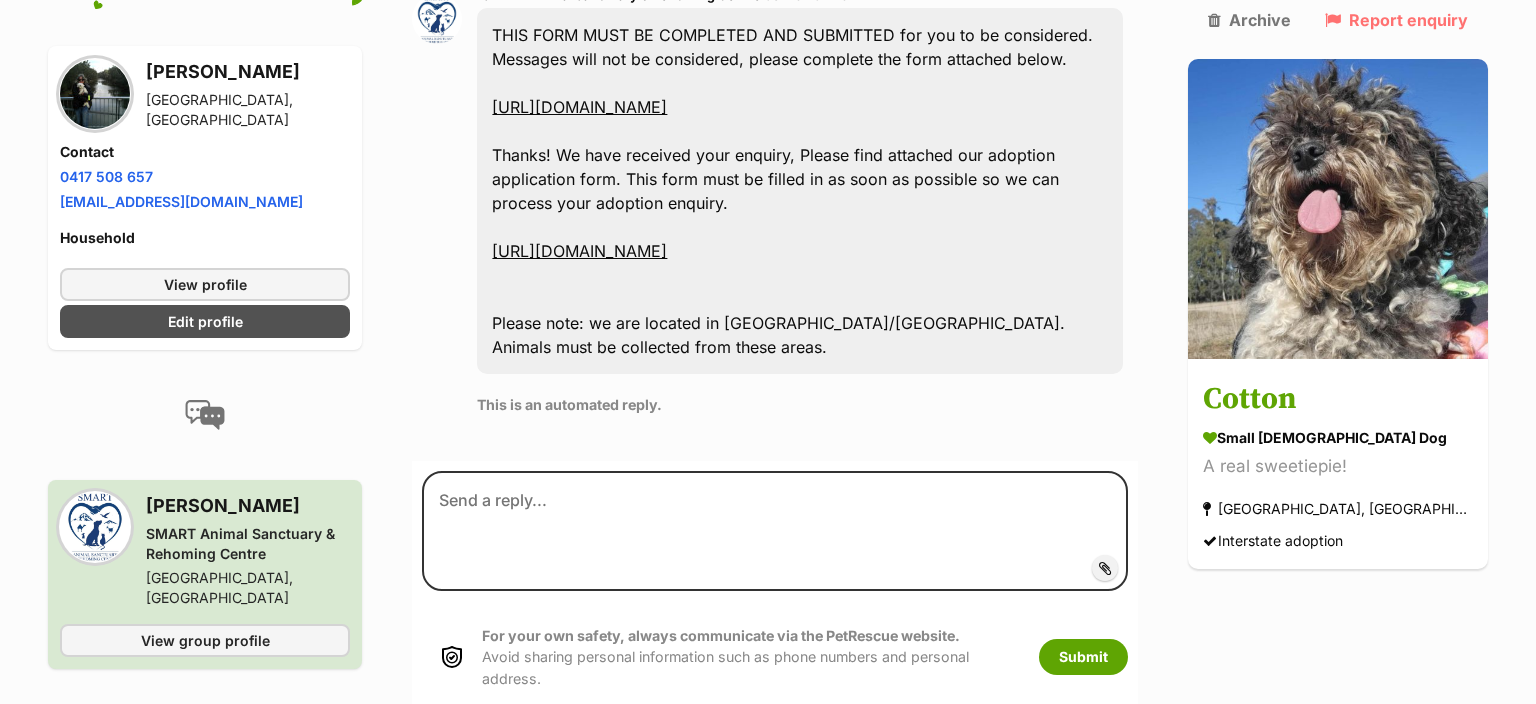 scroll, scrollTop: 1488, scrollLeft: 0, axis: vertical 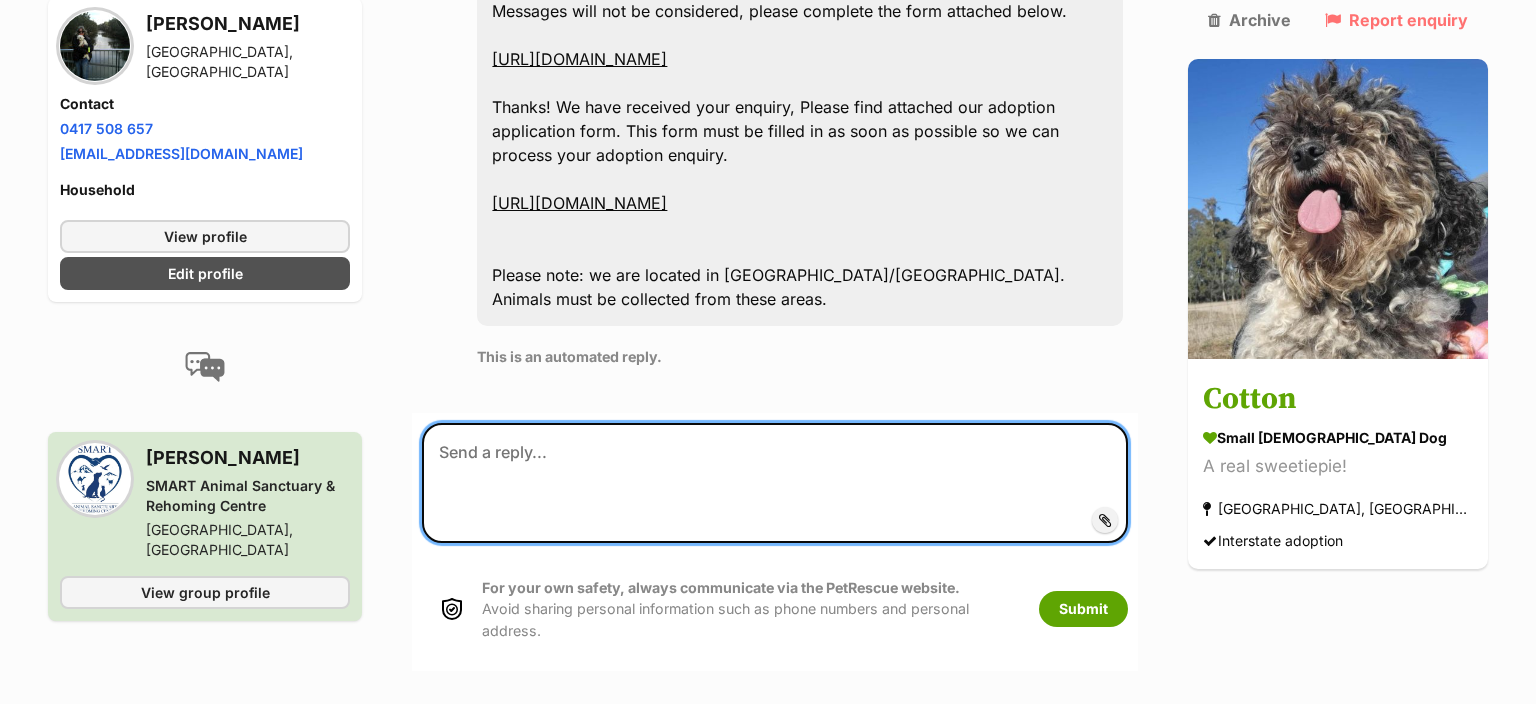 click at bounding box center (775, 483) 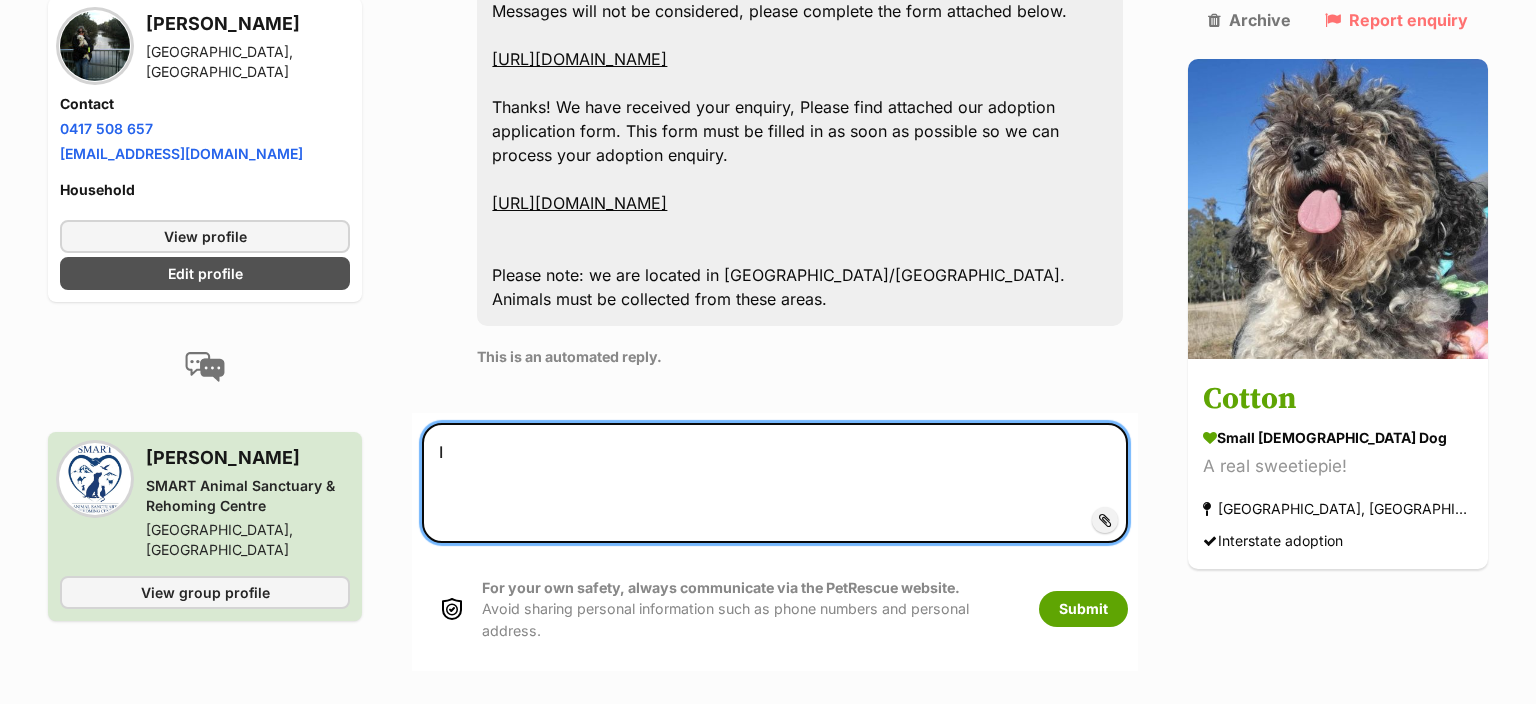 click on "I" at bounding box center (775, 483) 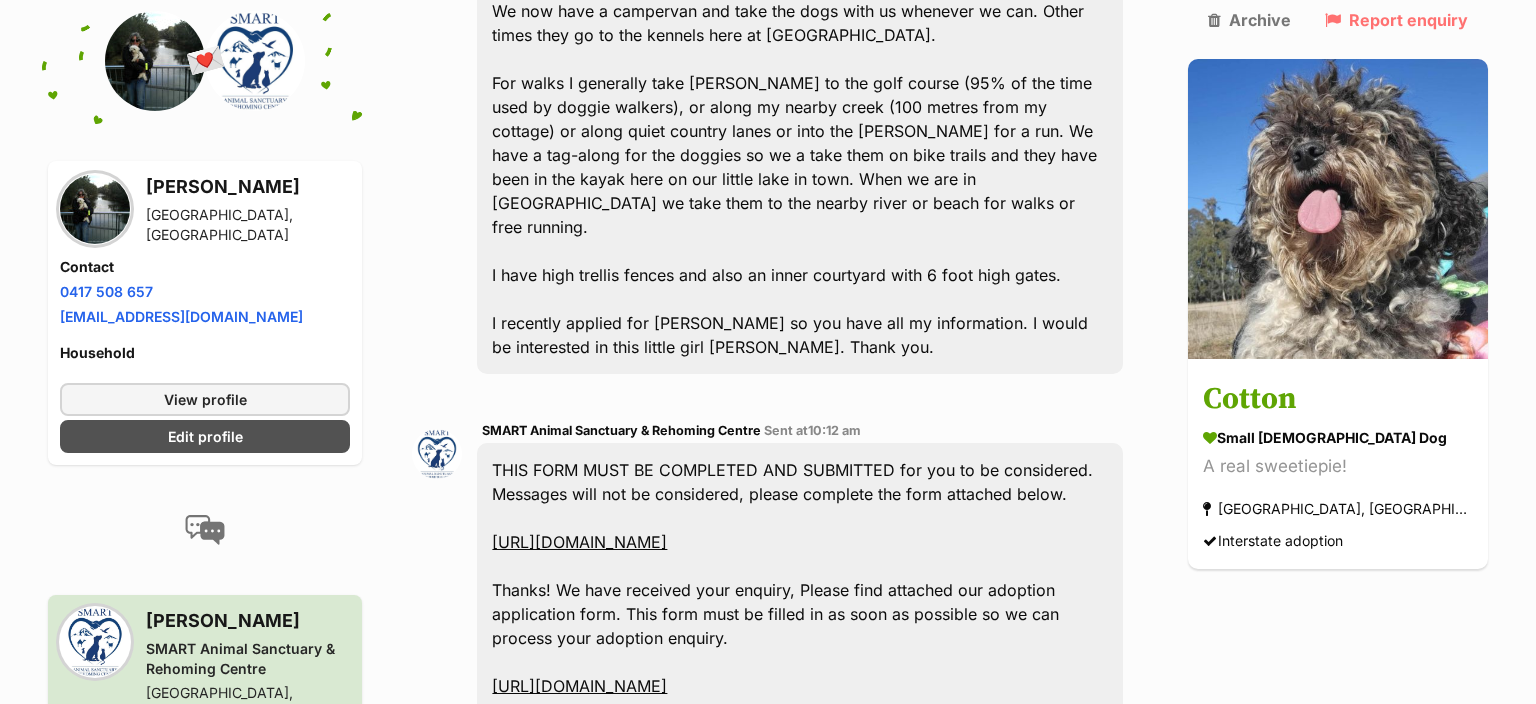 scroll, scrollTop: 1065, scrollLeft: 0, axis: vertical 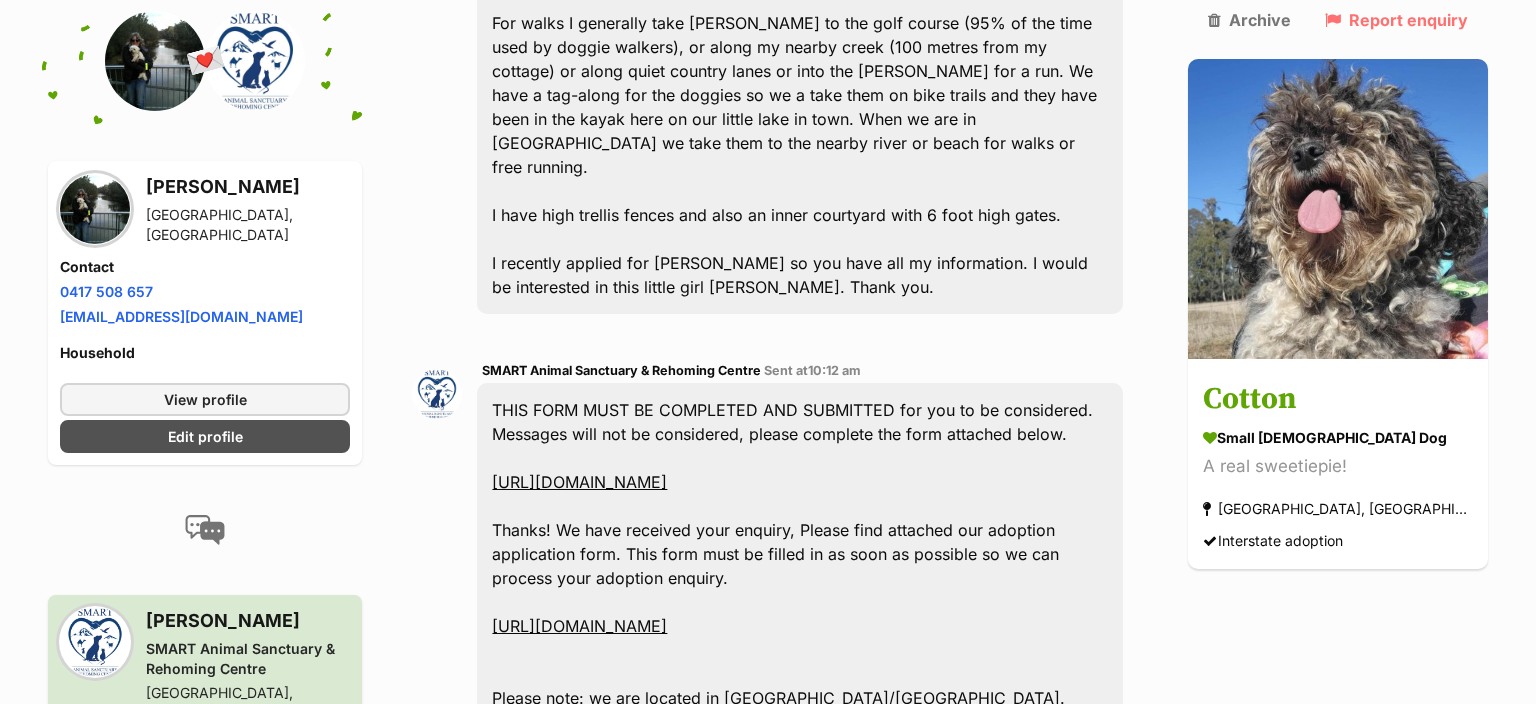 click on "https://www.smartrescue.org.au/adoptionform" at bounding box center [579, 482] 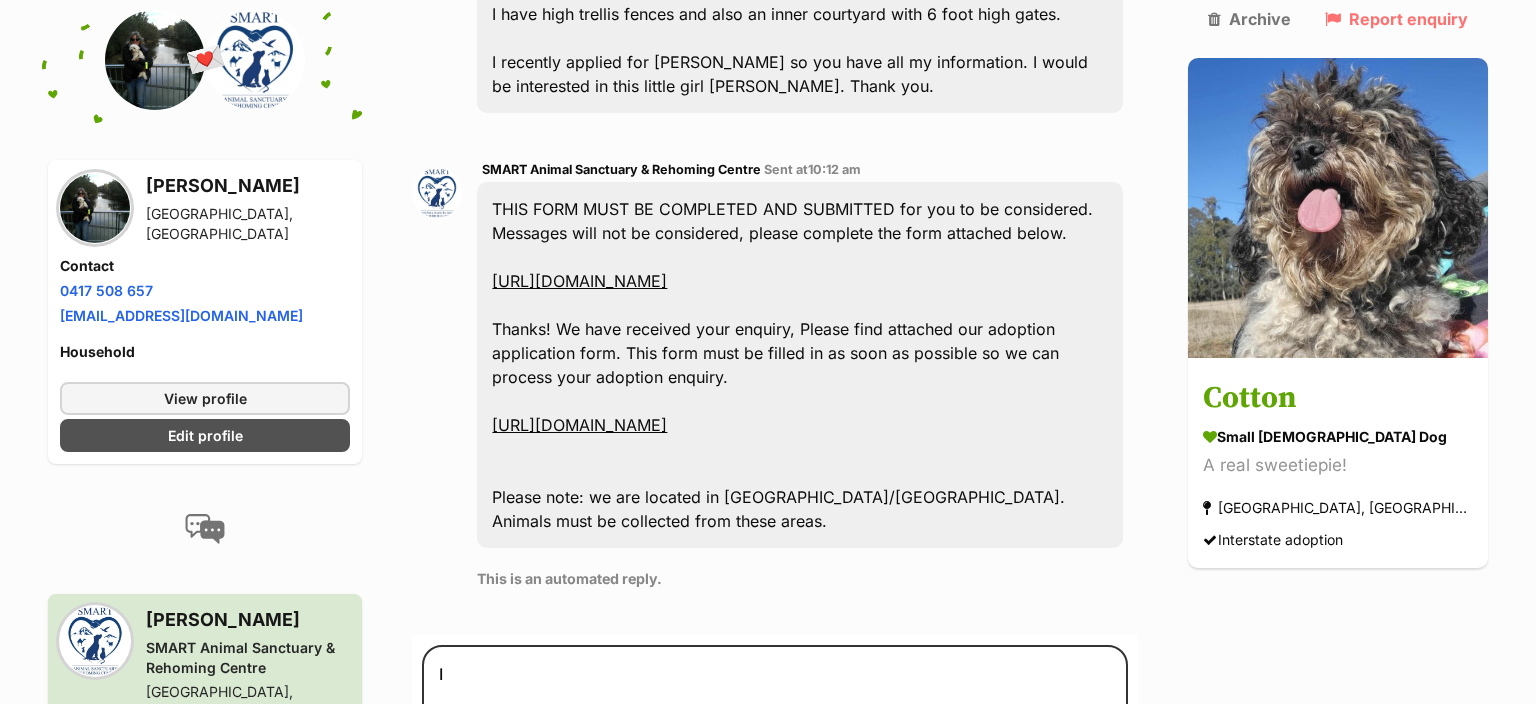 scroll, scrollTop: 1276, scrollLeft: 0, axis: vertical 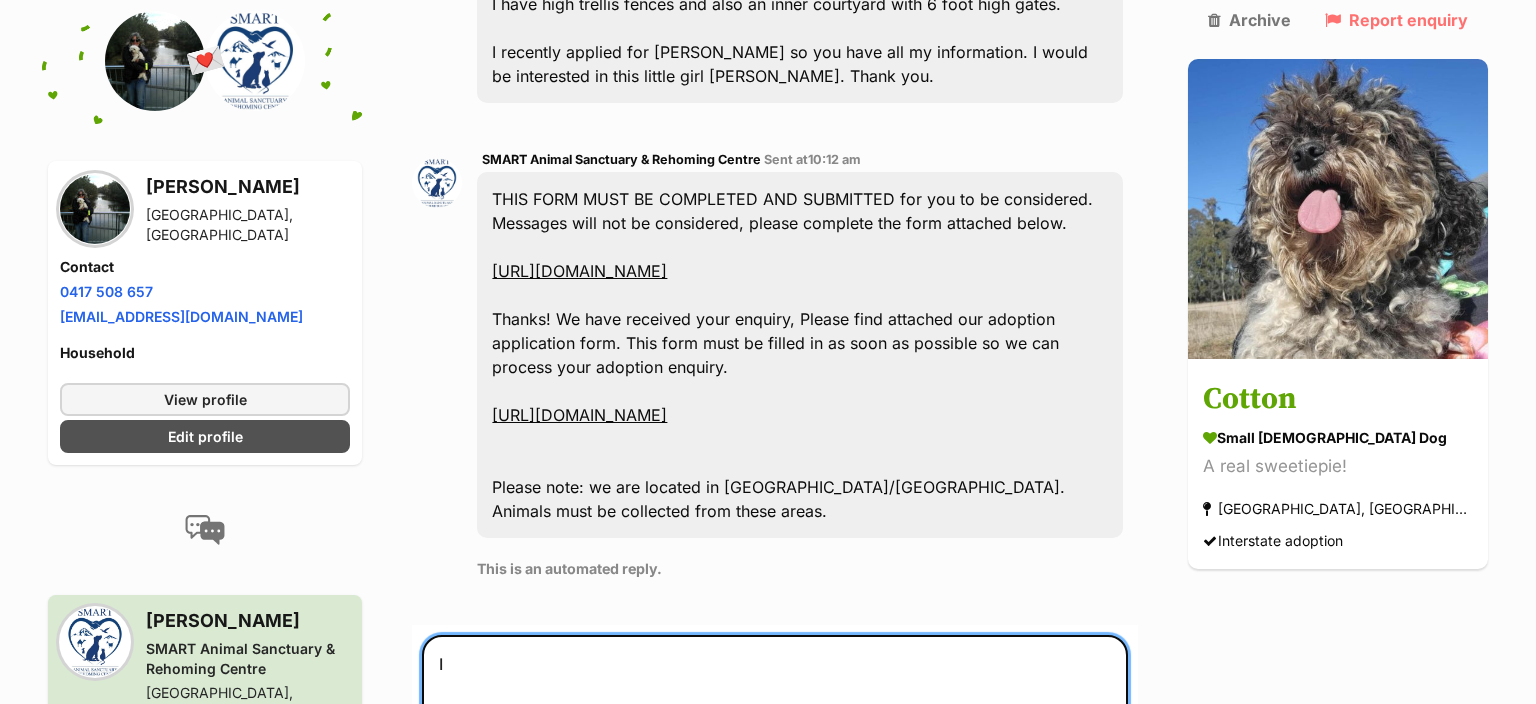 click on "I" at bounding box center [775, 695] 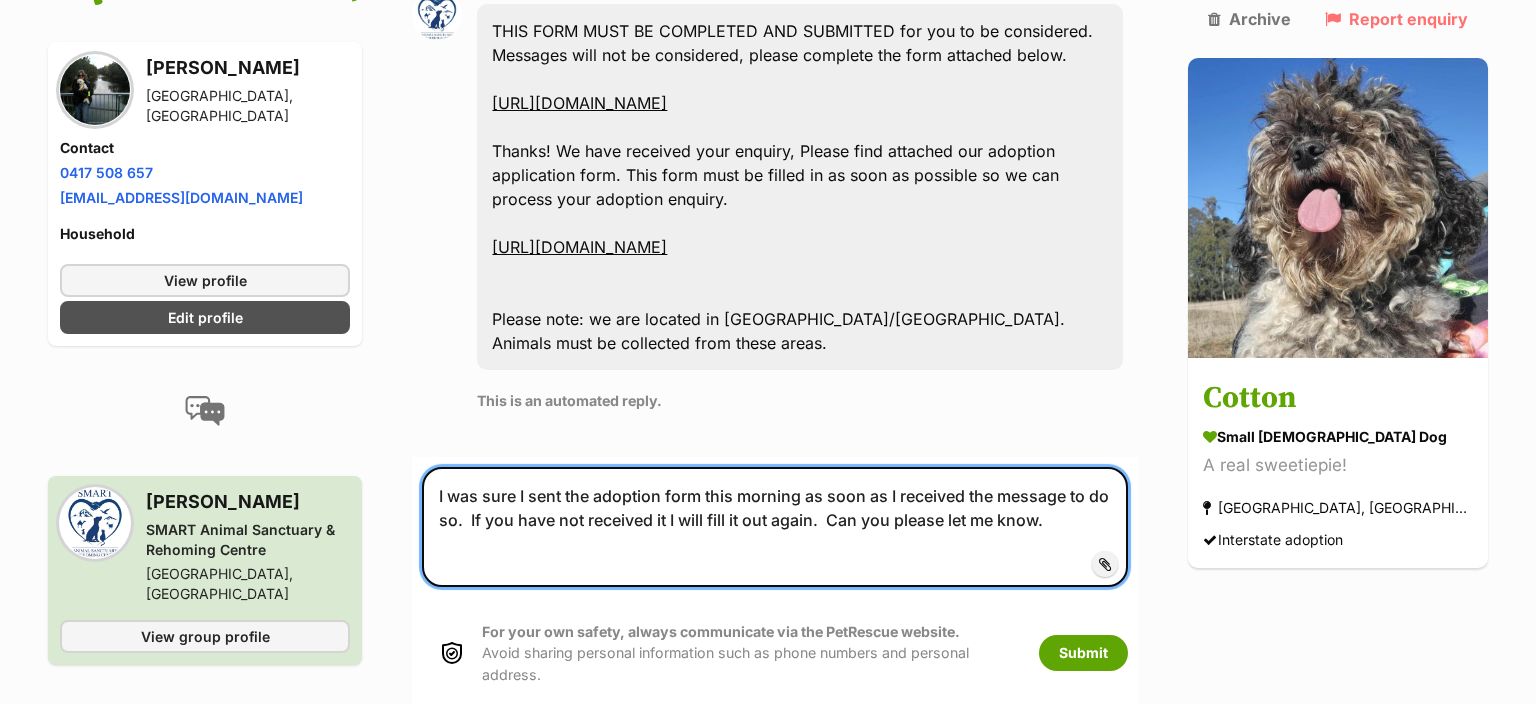 scroll, scrollTop: 1488, scrollLeft: 0, axis: vertical 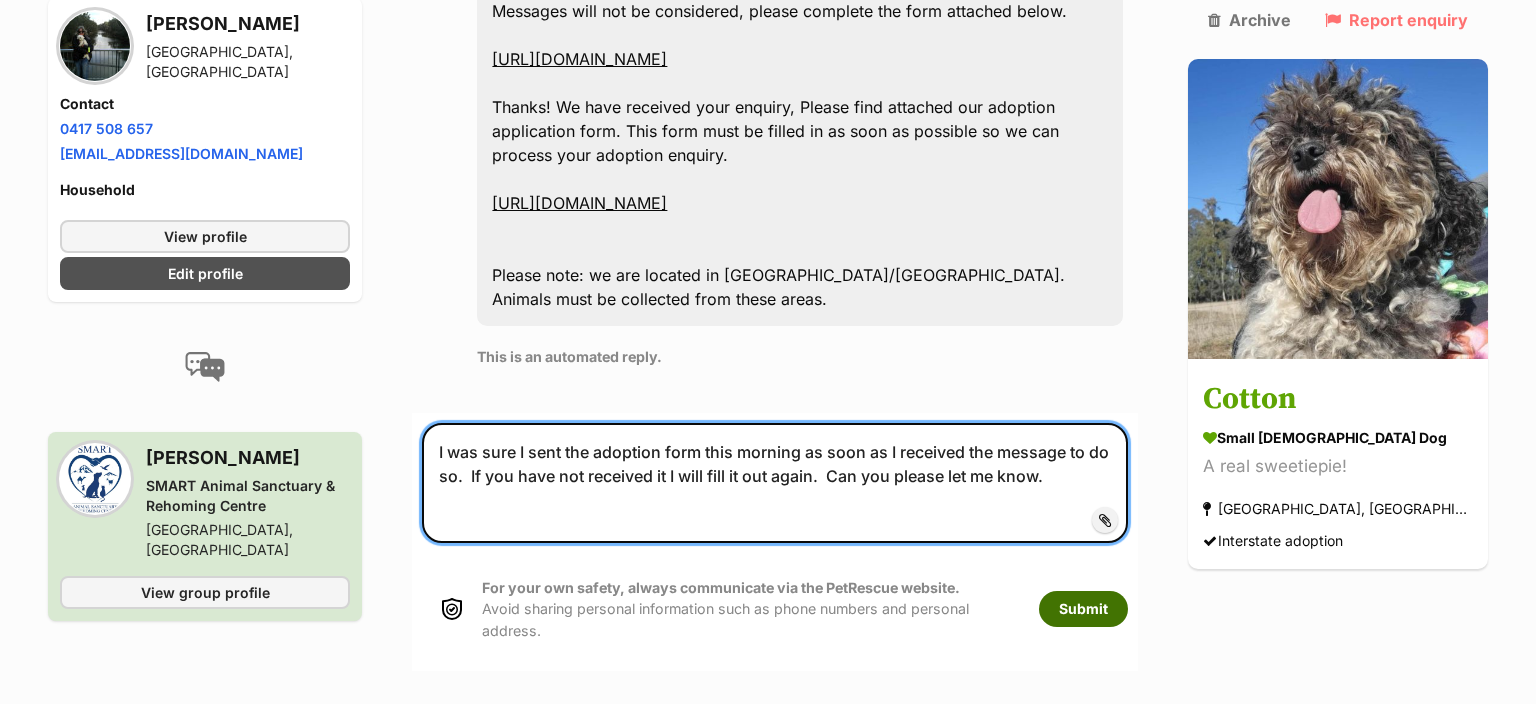 type on "I was sure I sent the adoption form this morning as soon as I received the message to do so.  If you have not received it I will fill it out again.  Can you please let me know." 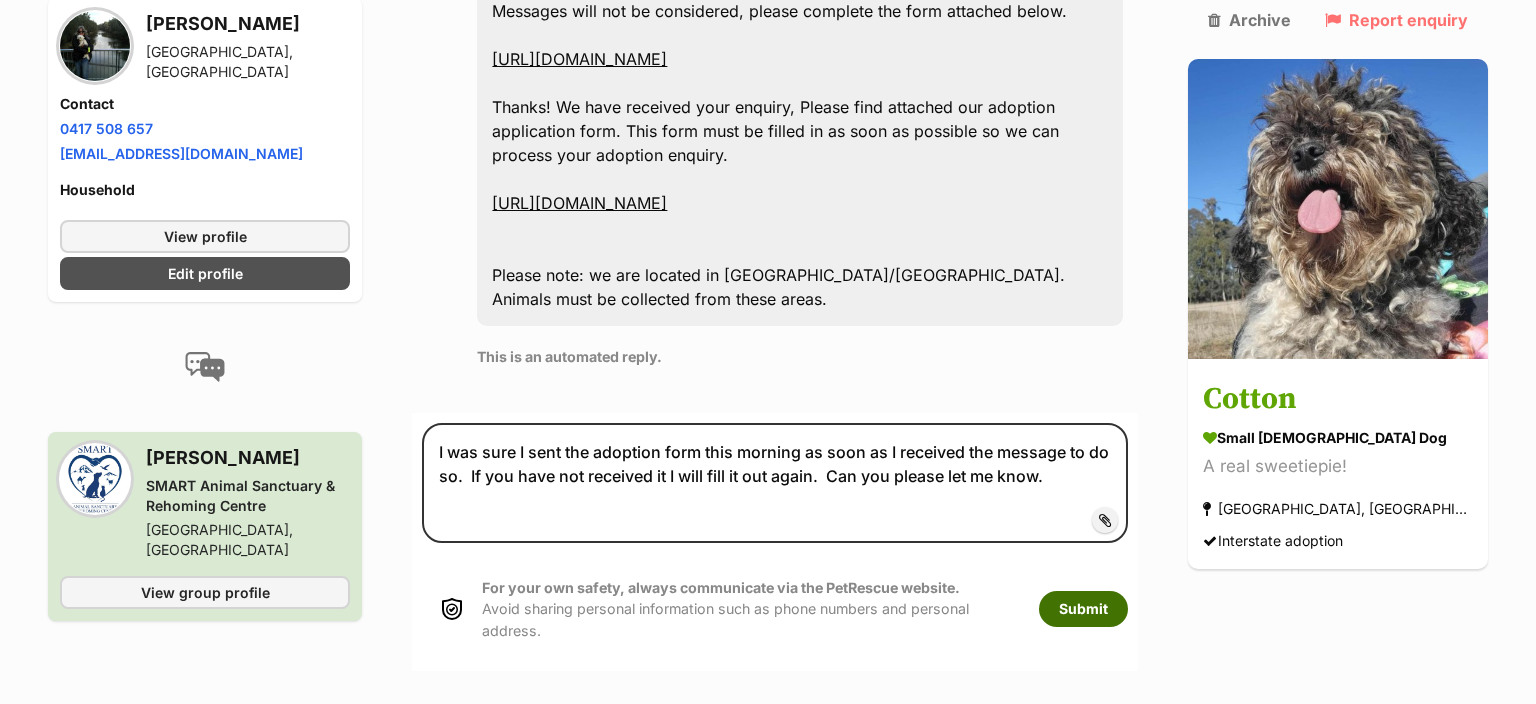 click on "Submit" at bounding box center [1083, 609] 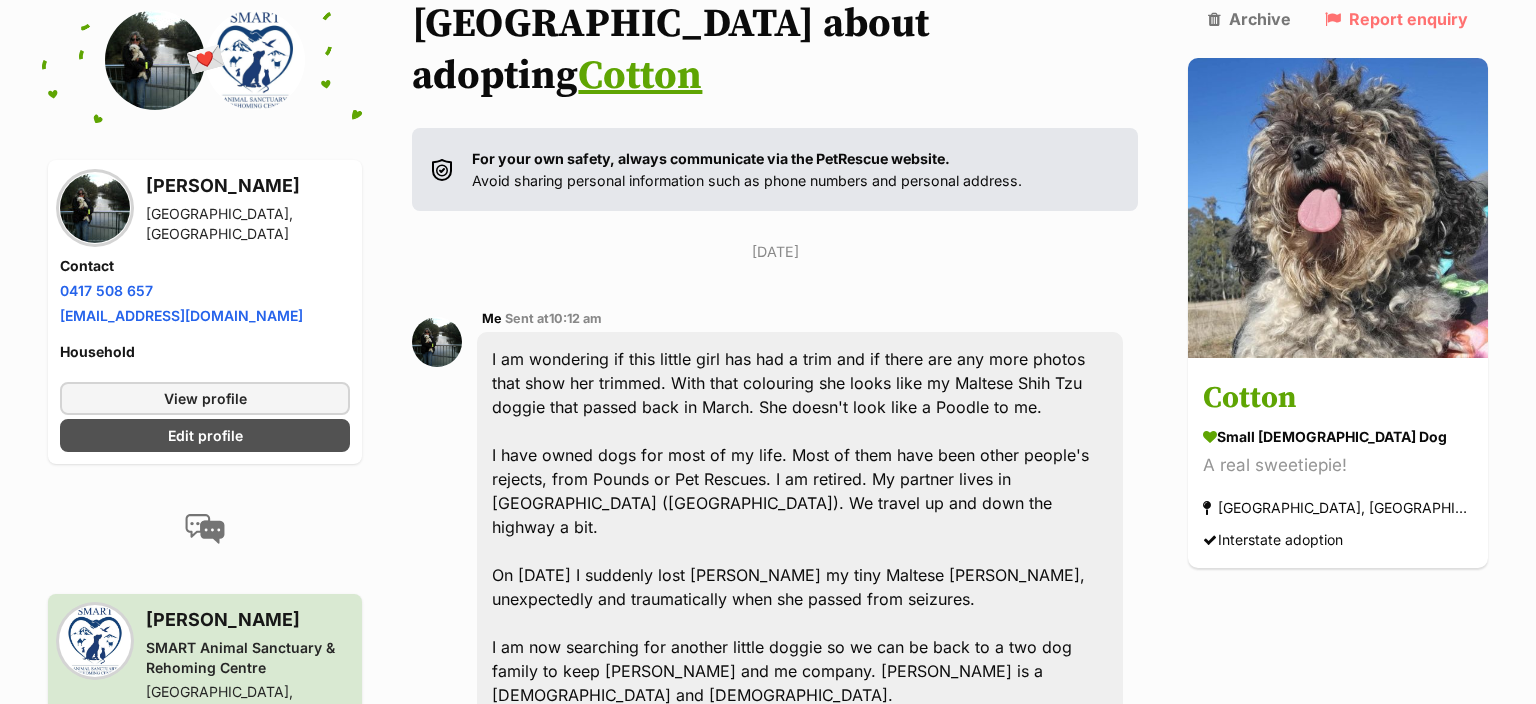 scroll, scrollTop: 0, scrollLeft: 0, axis: both 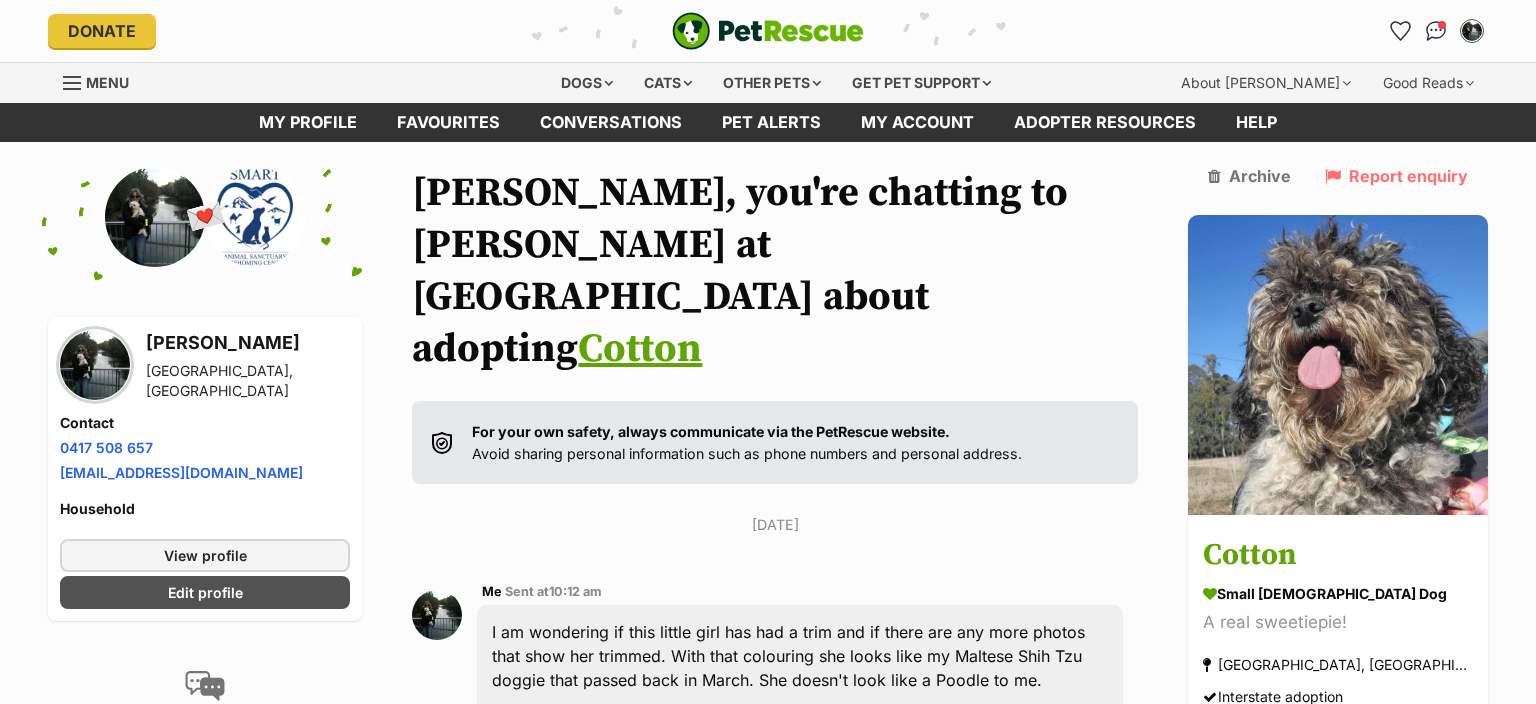 click at bounding box center (768, 31) 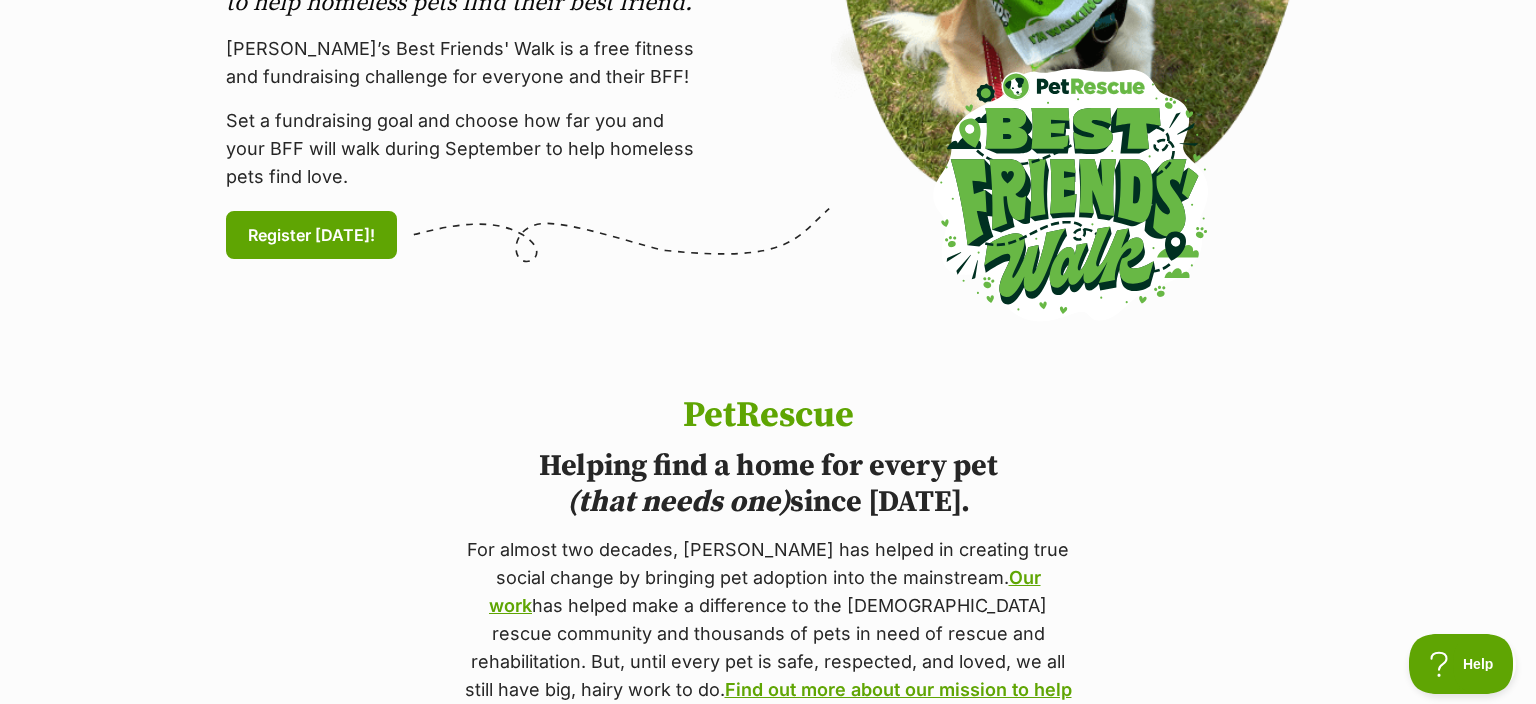 scroll, scrollTop: 0, scrollLeft: 0, axis: both 